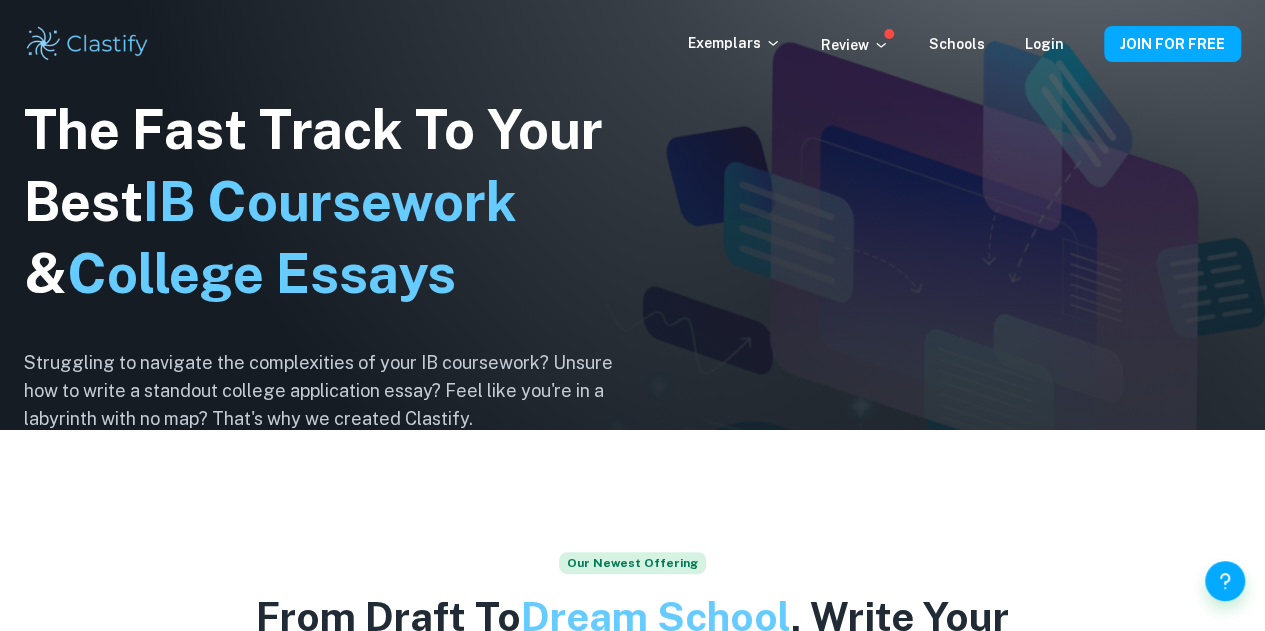 scroll, scrollTop: 0, scrollLeft: 0, axis: both 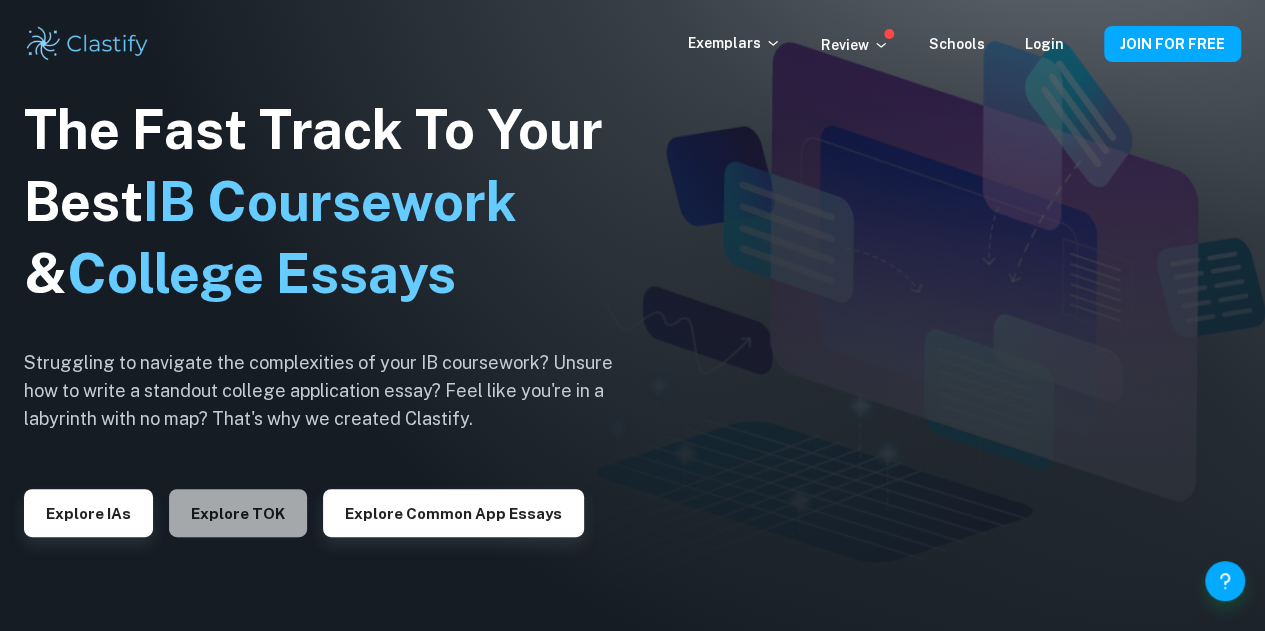 click on "Explore TOK" at bounding box center [238, 513] 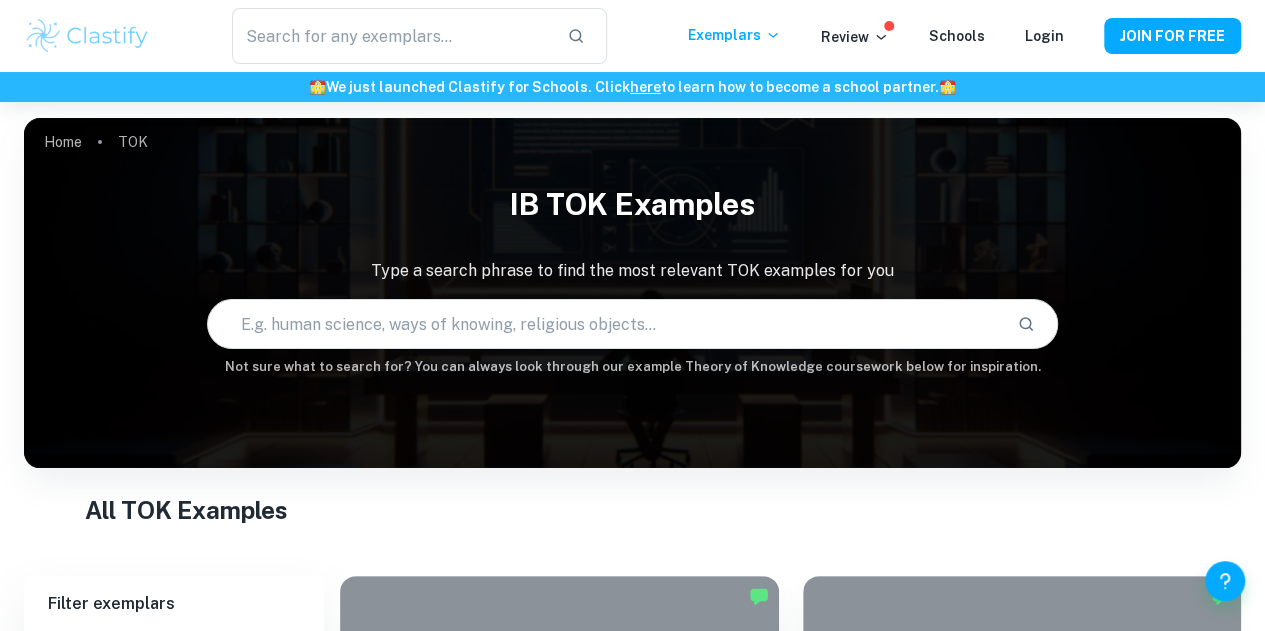 scroll, scrollTop: 400, scrollLeft: 0, axis: vertical 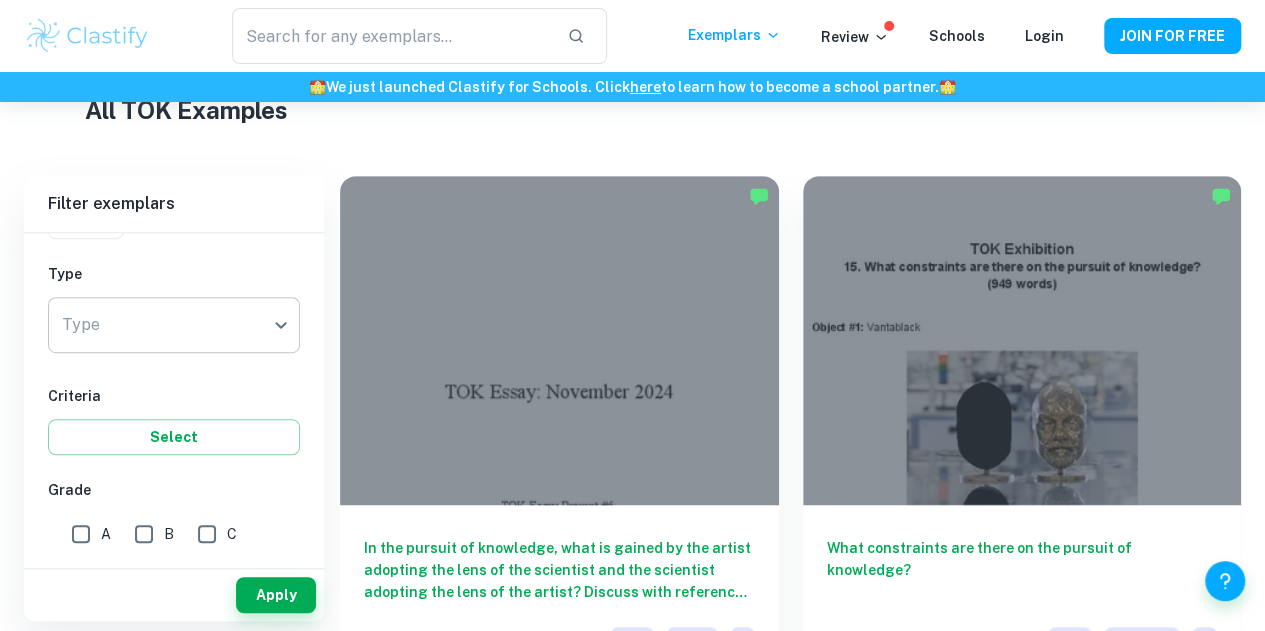 click on "We value your privacy We use cookies to enhance your browsing experience, serve personalised ads or content, and analyse our traffic. By clicking "Accept All", you consent to our use of cookies.   Cookie Policy Customise   Reject All   Accept All   Customise Consent Preferences   We use cookies to help you navigate efficiently and perform certain functions. You will find detailed information about all cookies under each consent category below. The cookies that are categorised as "Necessary" are stored on your browser as they are essential for enabling the basic functionalities of the site. ...  Show more For more information on how Google's third-party cookies operate and handle your data, see:   Google Privacy Policy Necessary Always Active Necessary cookies are required to enable the basic features of this site, such as providing secure log-in or adjusting your consent preferences. These cookies do not store any personally identifiable data. Functional Analytics Performance Advertisement Uncategorised" at bounding box center [632, 17] 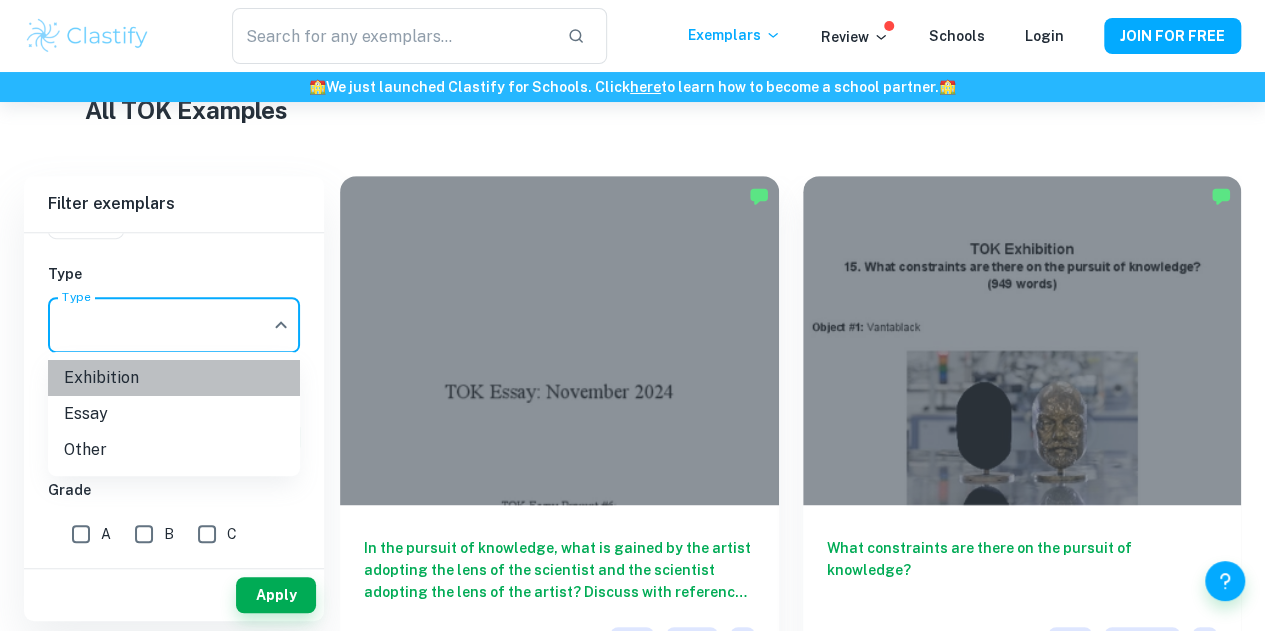click on "Exhibition" at bounding box center [174, 378] 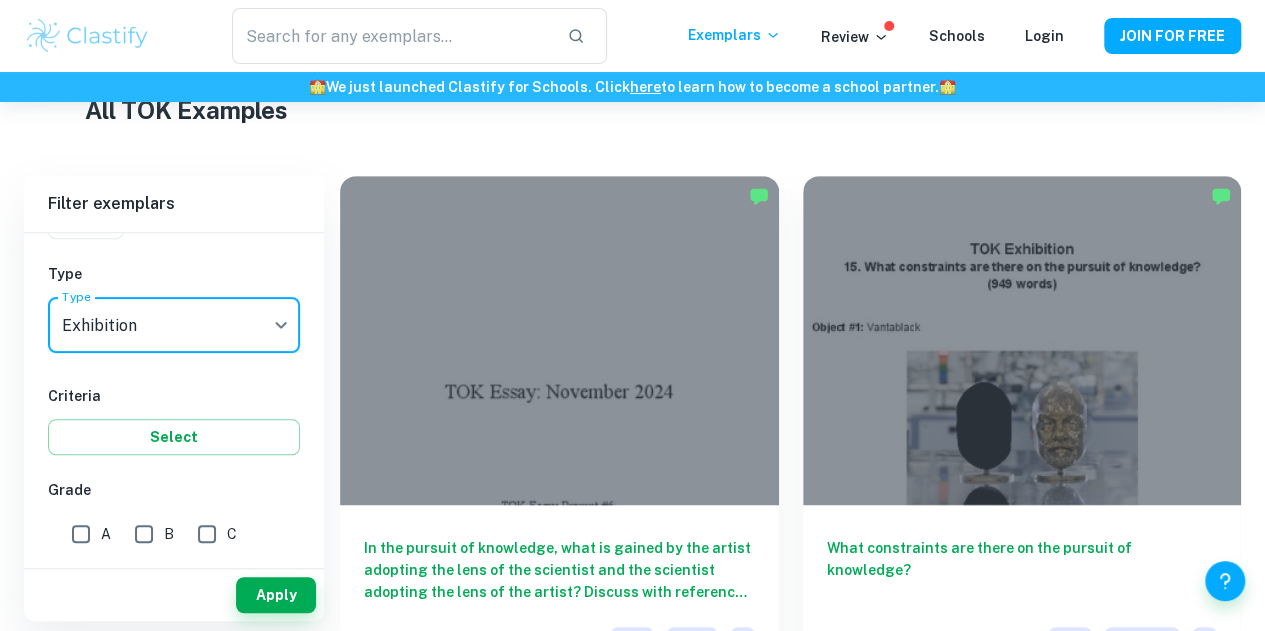 click on "A" at bounding box center [81, 534] 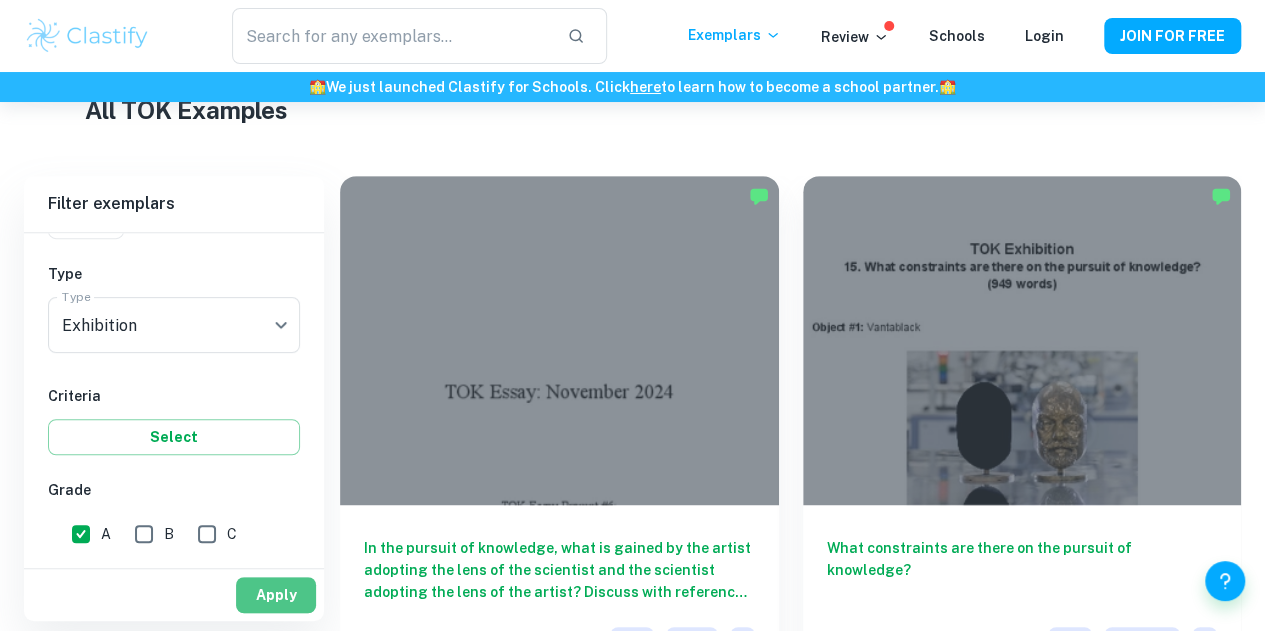 click on "Apply" at bounding box center (276, 595) 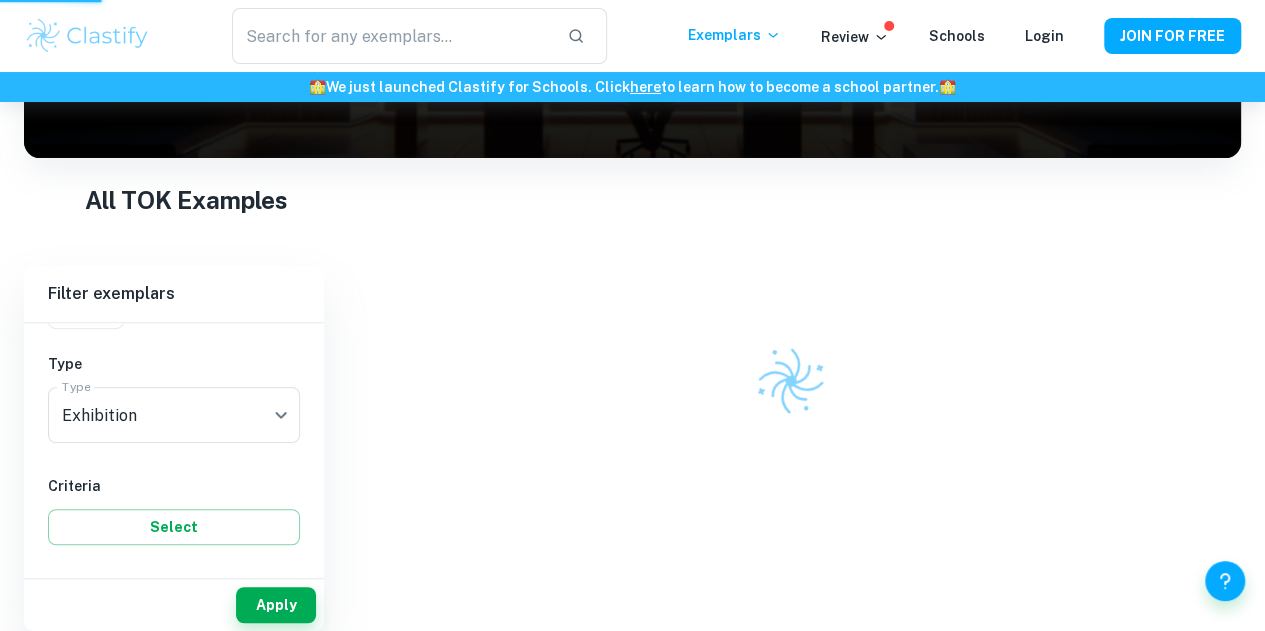 scroll, scrollTop: 244, scrollLeft: 0, axis: vertical 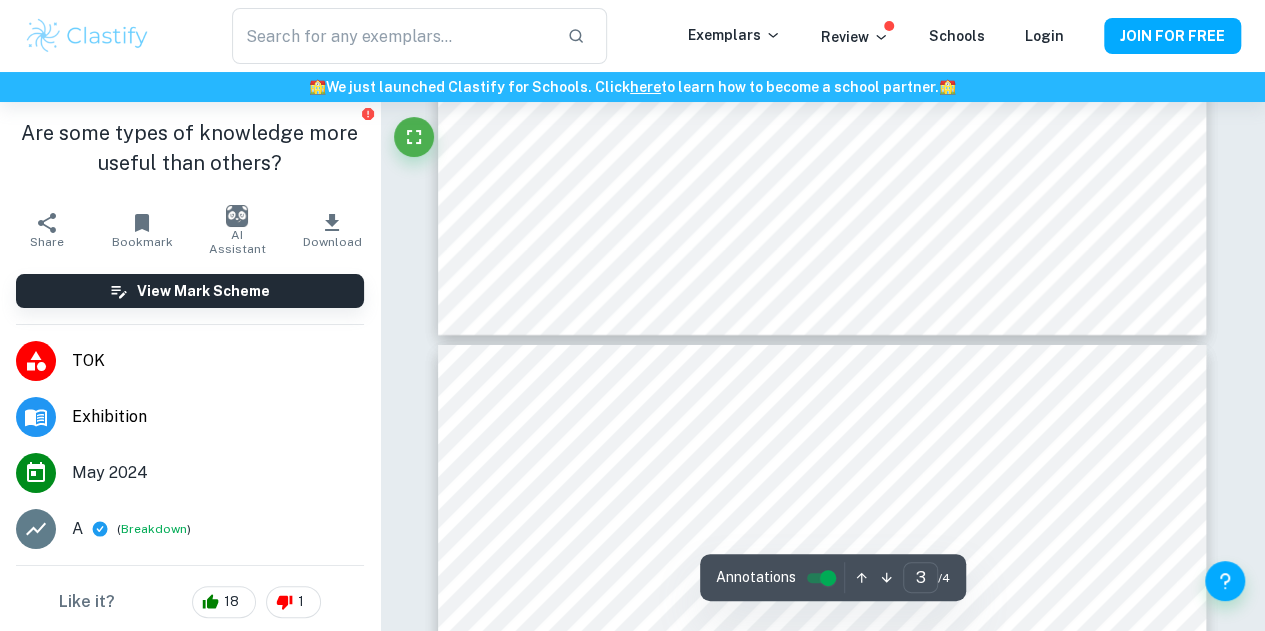 type on "4" 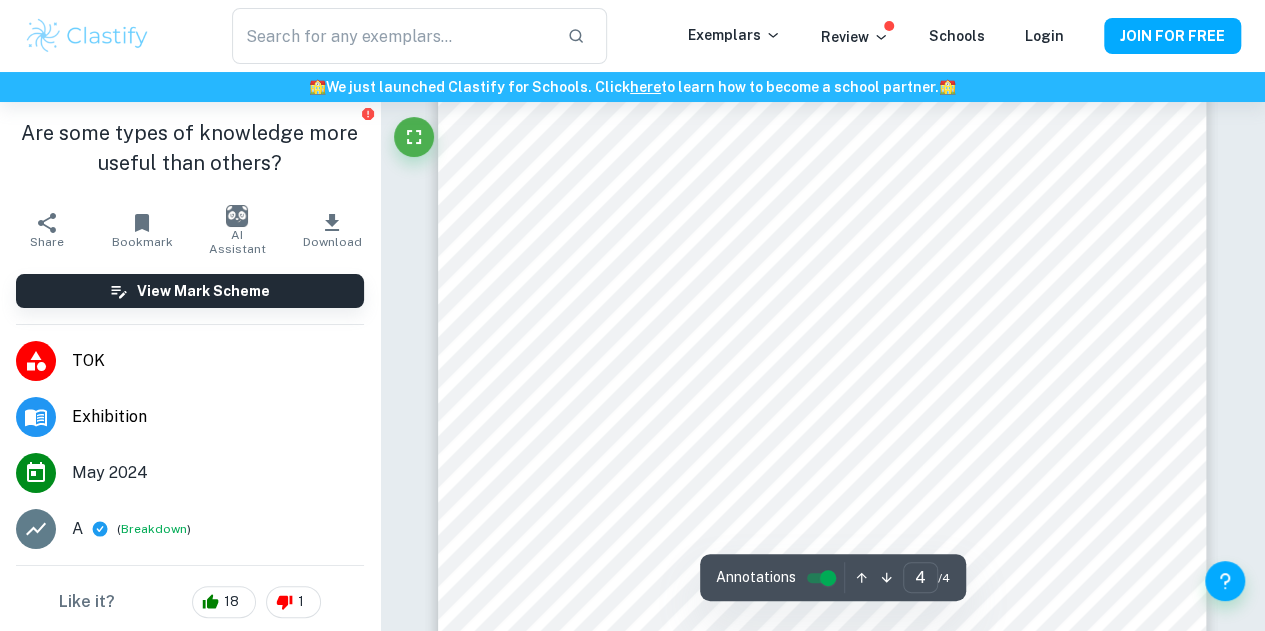 scroll, scrollTop: 3915, scrollLeft: 0, axis: vertical 